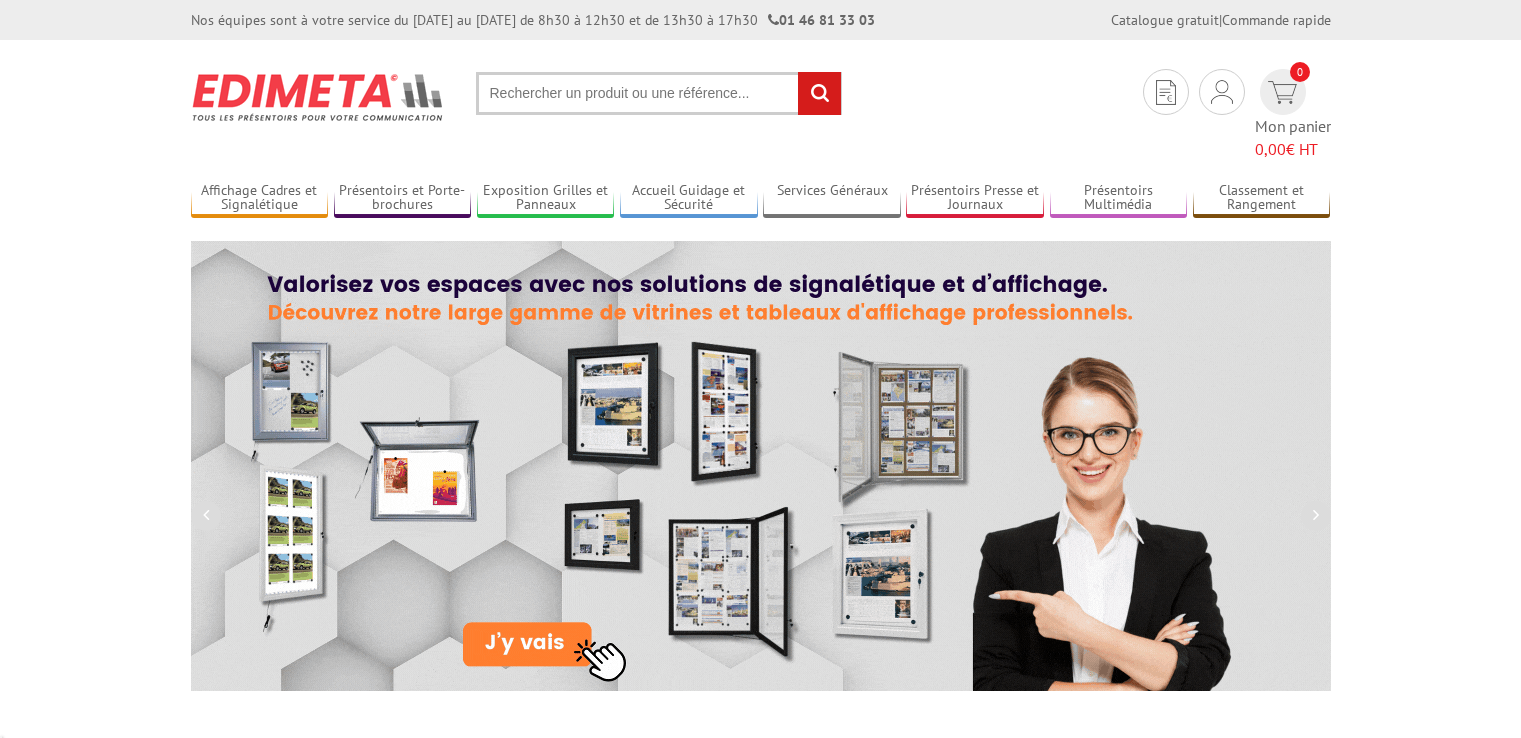 scroll, scrollTop: 0, scrollLeft: 0, axis: both 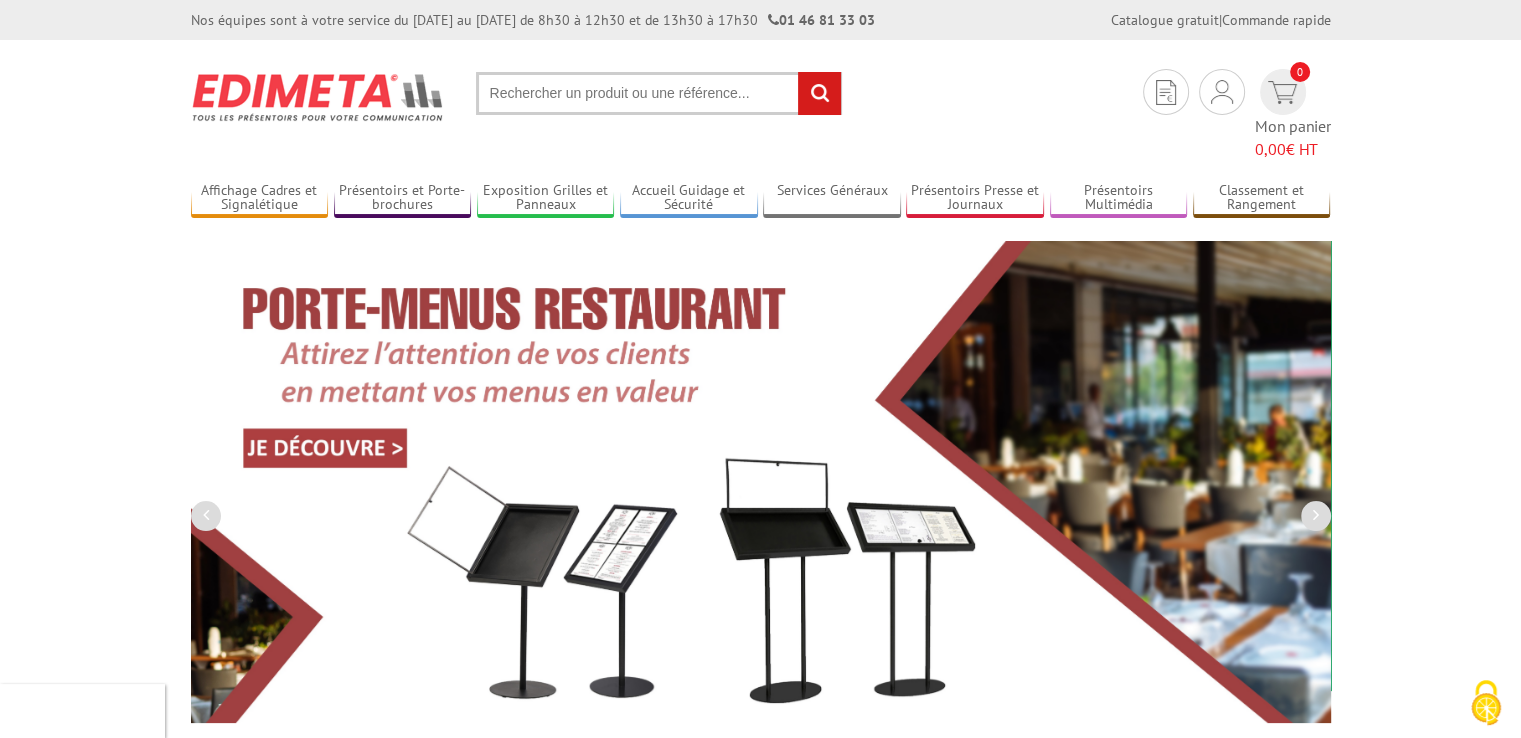 click at bounding box center [659, 93] 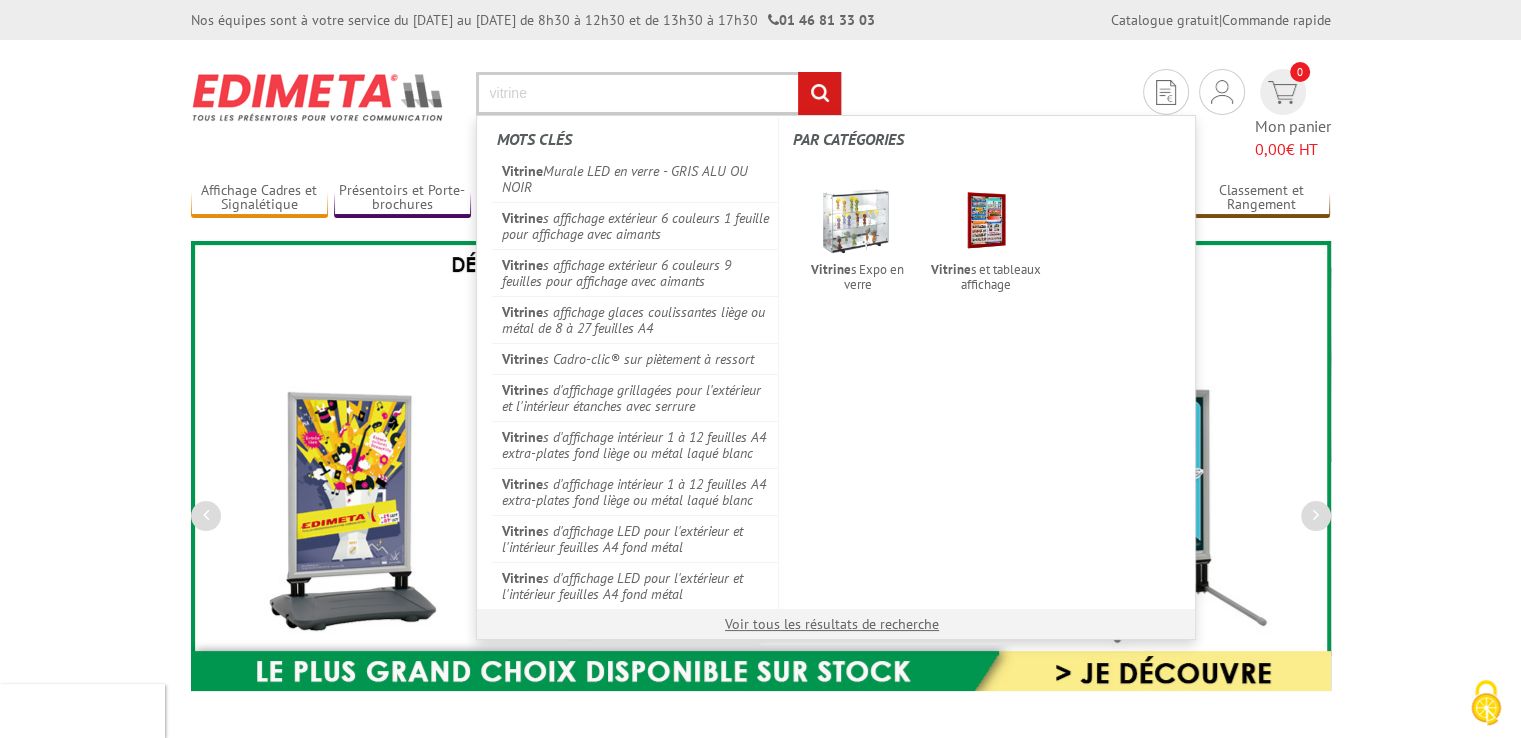type on "vitrine" 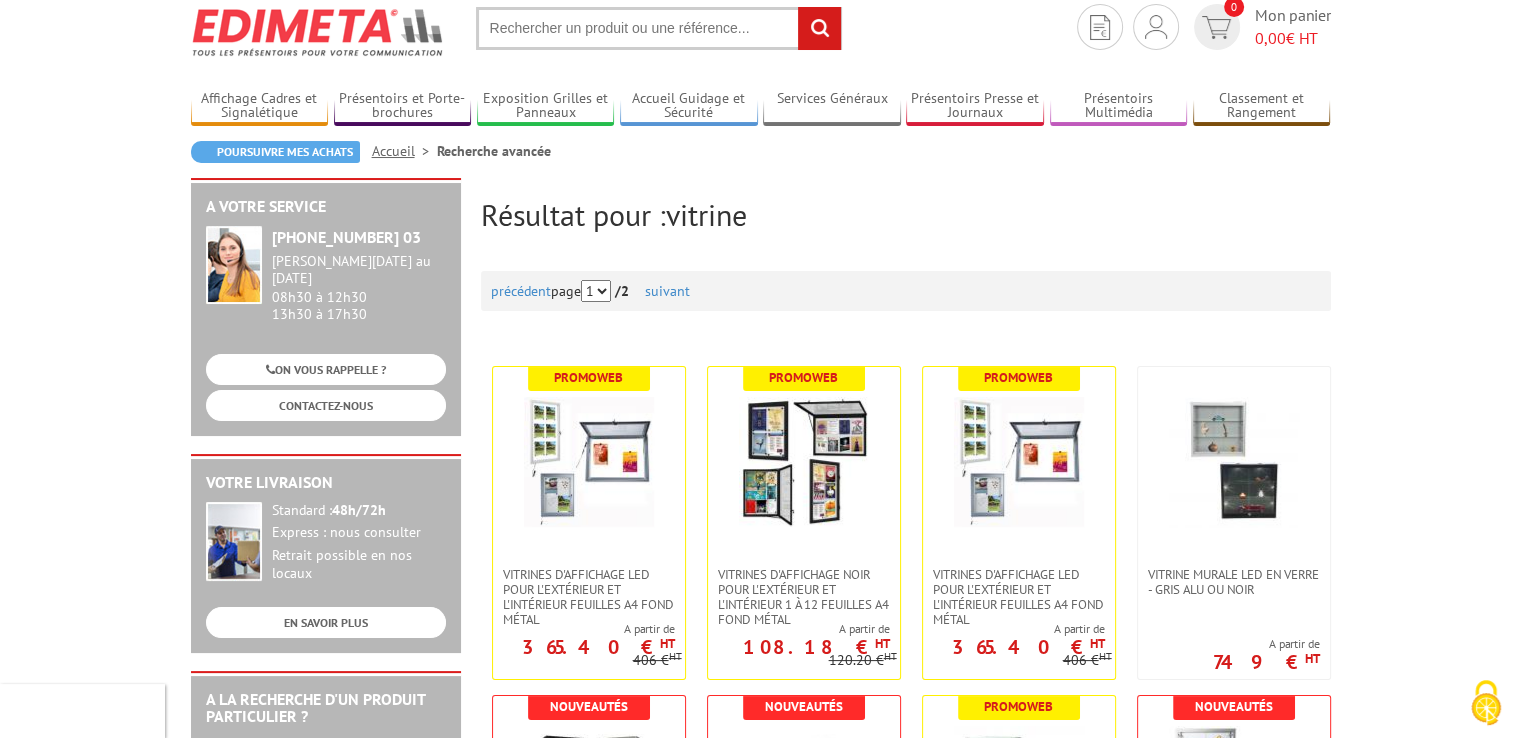 scroll, scrollTop: 100, scrollLeft: 0, axis: vertical 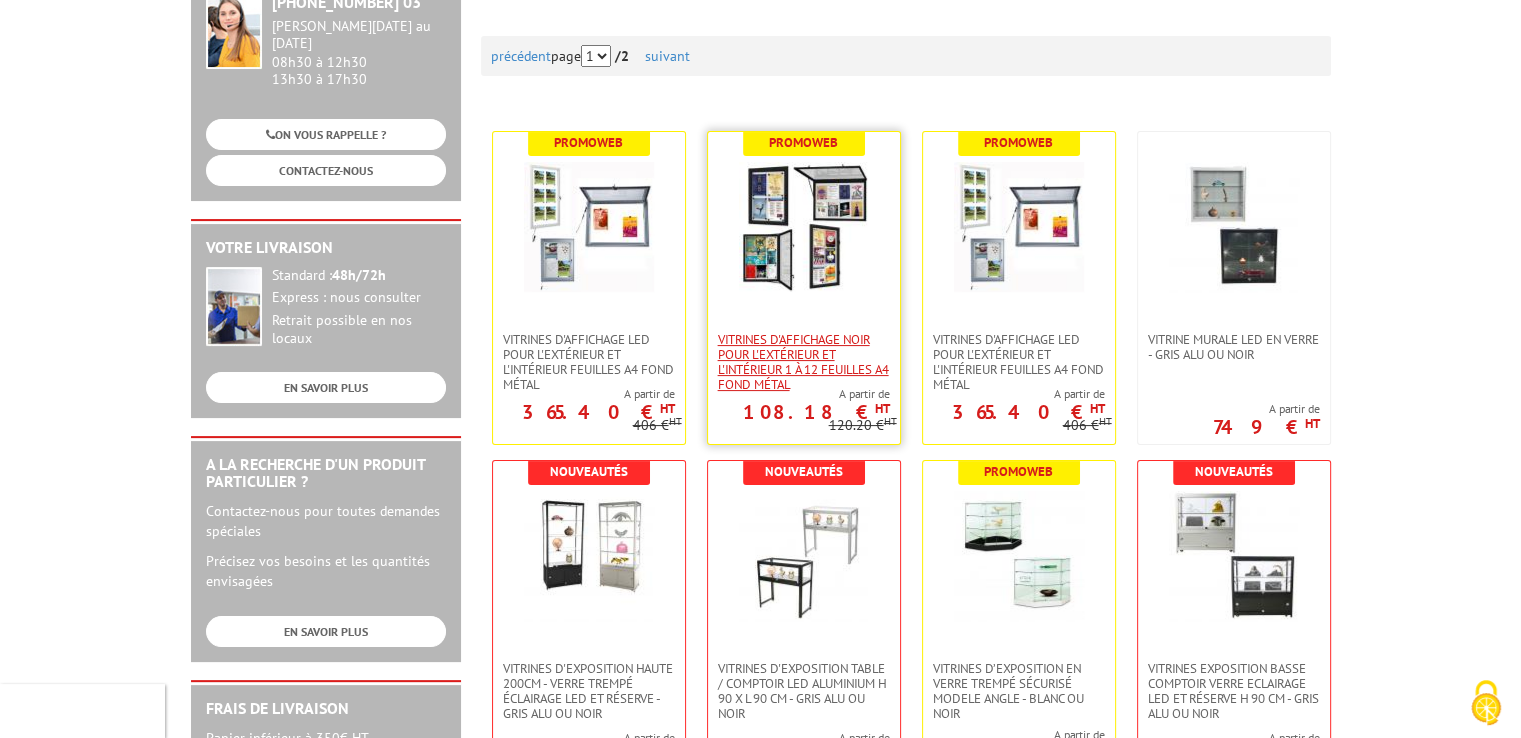 click on "VITRINES D'AFFICHAGE NOIR POUR L'EXTÉRIEUR ET L'INTÉRIEUR 1 À 12 FEUILLES A4 FOND MÉTAL" at bounding box center (804, 362) 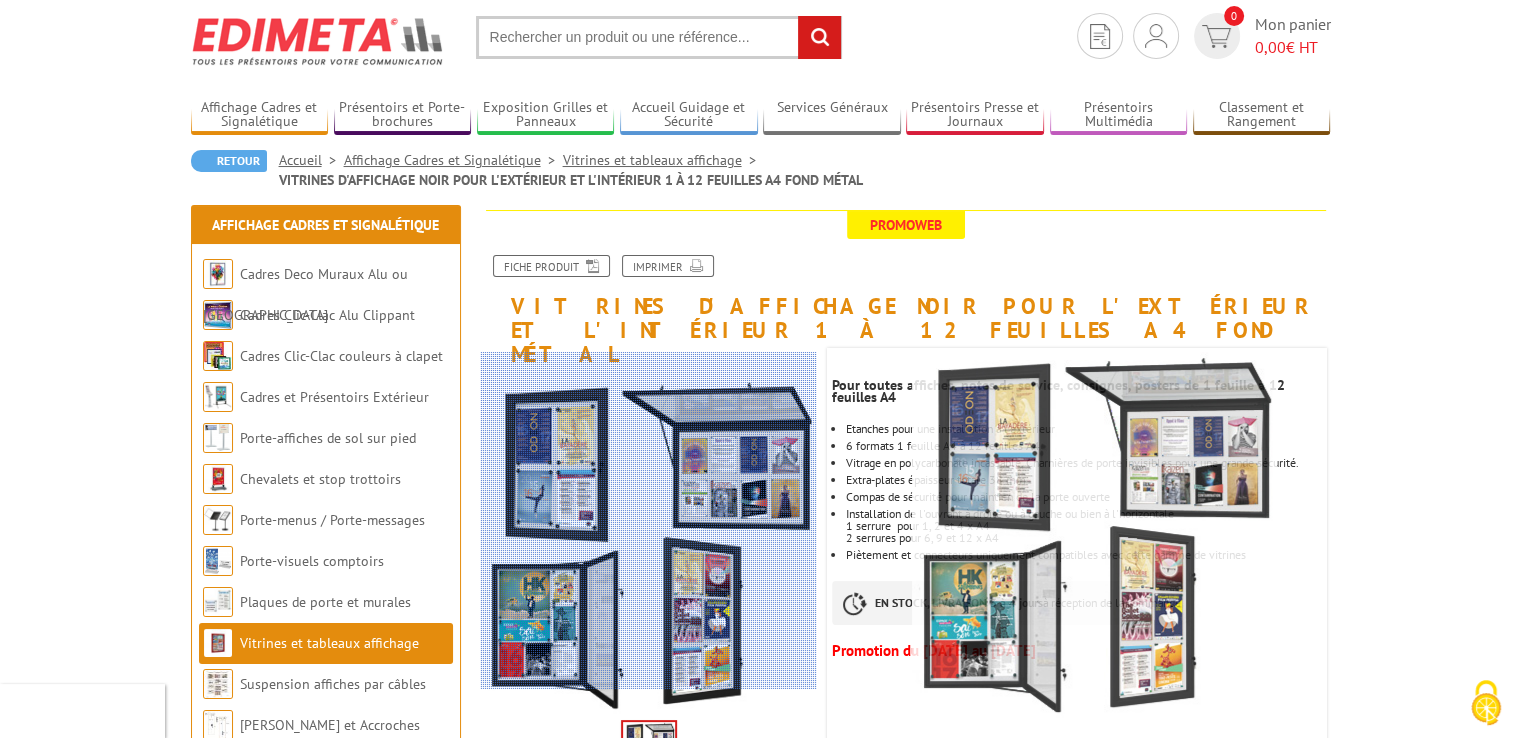 scroll, scrollTop: 200, scrollLeft: 0, axis: vertical 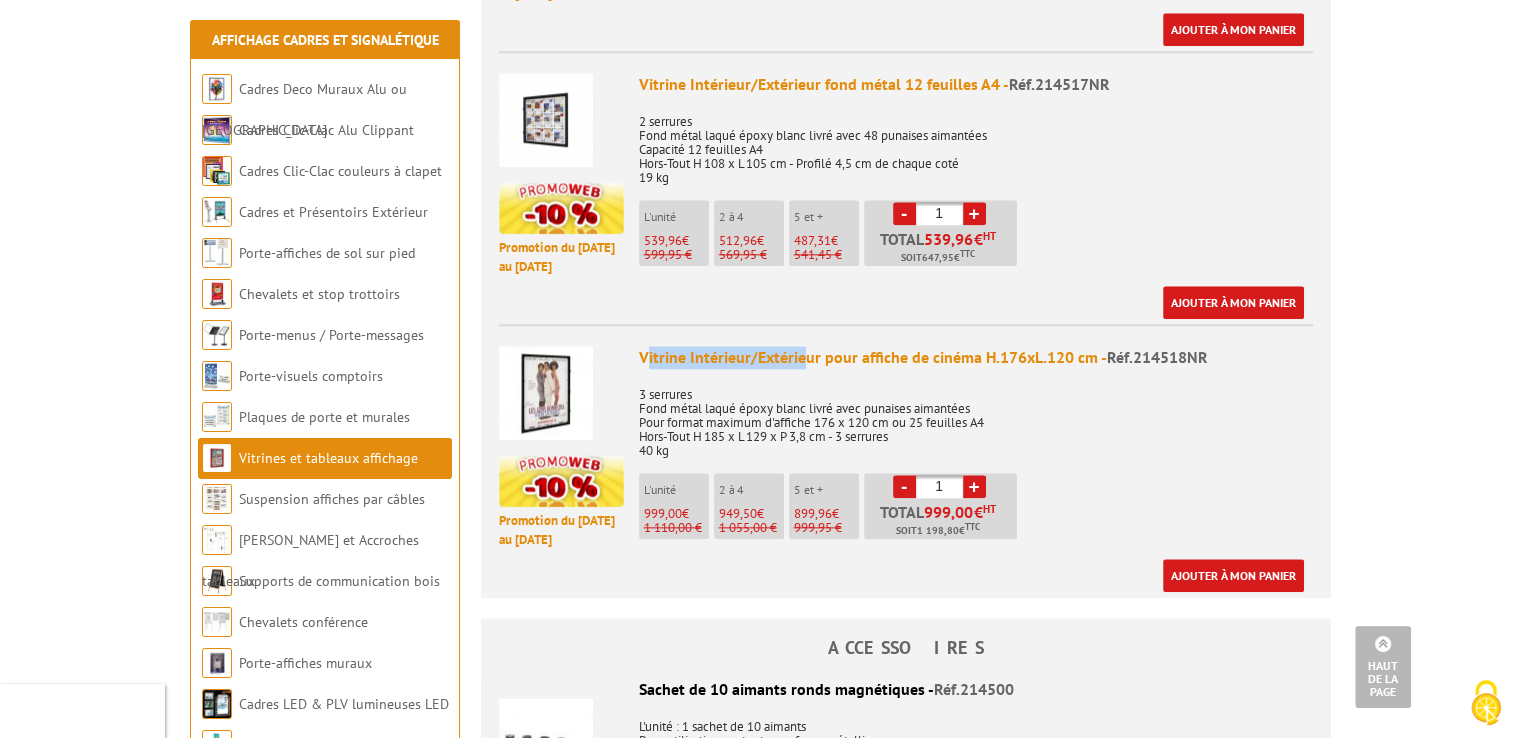 drag, startPoint x: 648, startPoint y: 321, endPoint x: 804, endPoint y: 340, distance: 157.15279 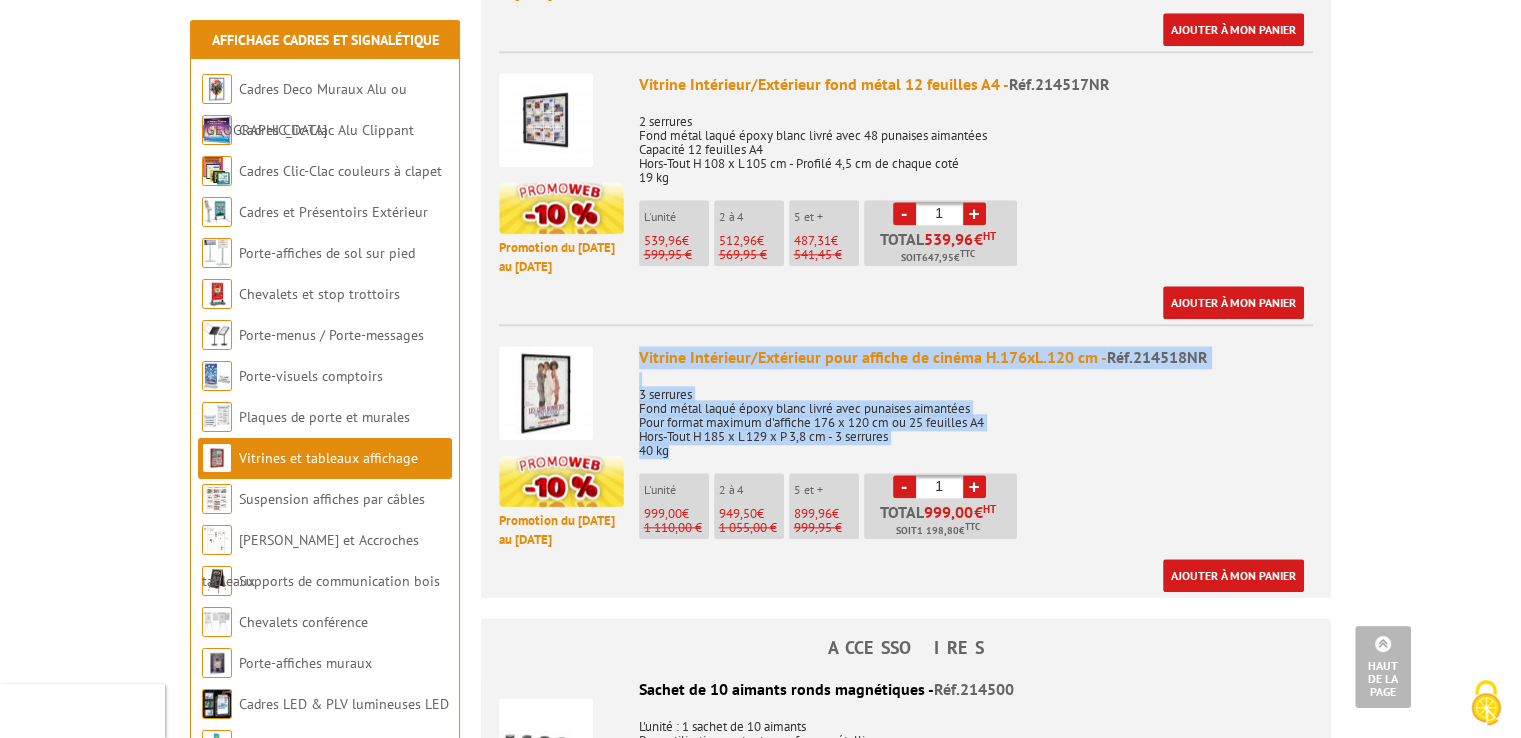 drag, startPoint x: 643, startPoint y: 329, endPoint x: 690, endPoint y: 426, distance: 107.78683 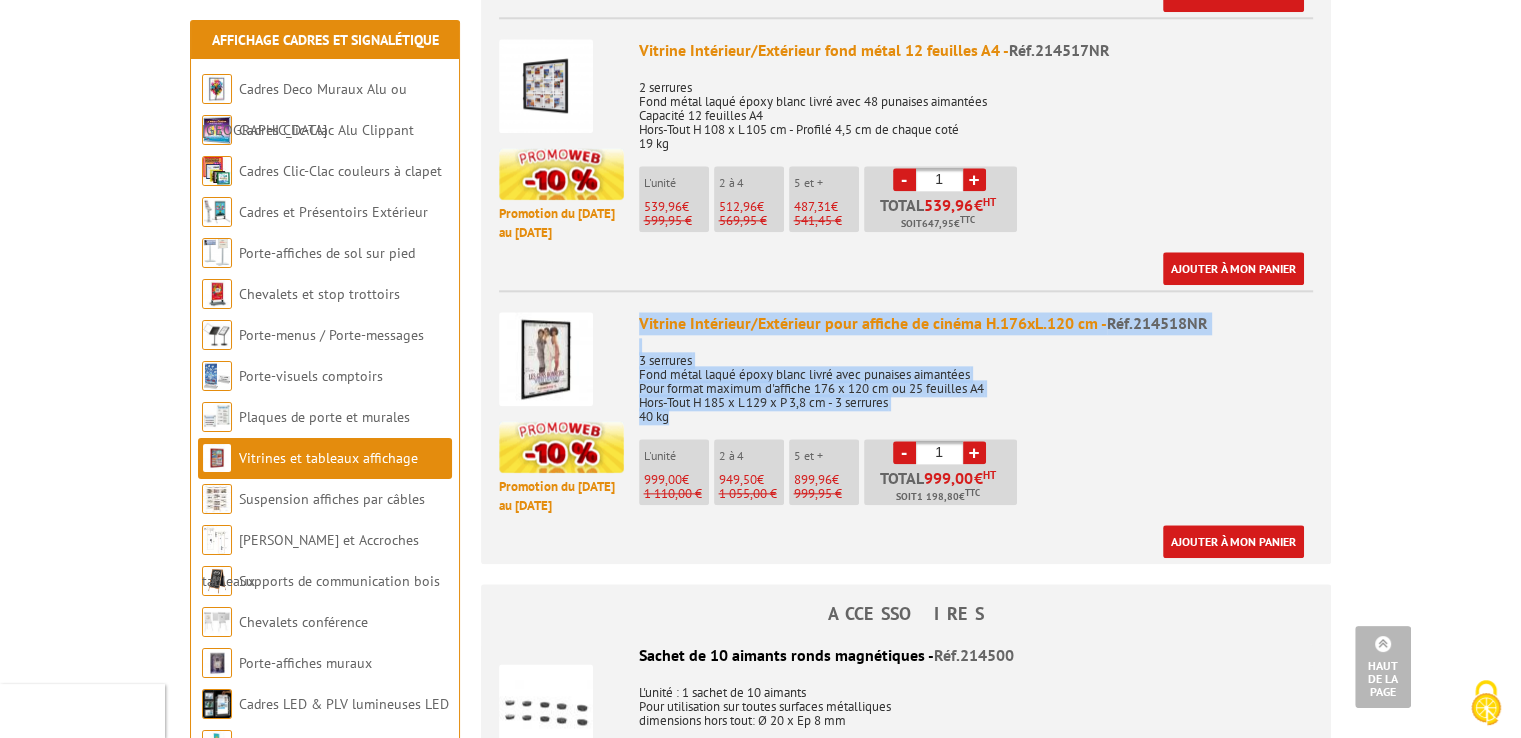 scroll, scrollTop: 2200, scrollLeft: 0, axis: vertical 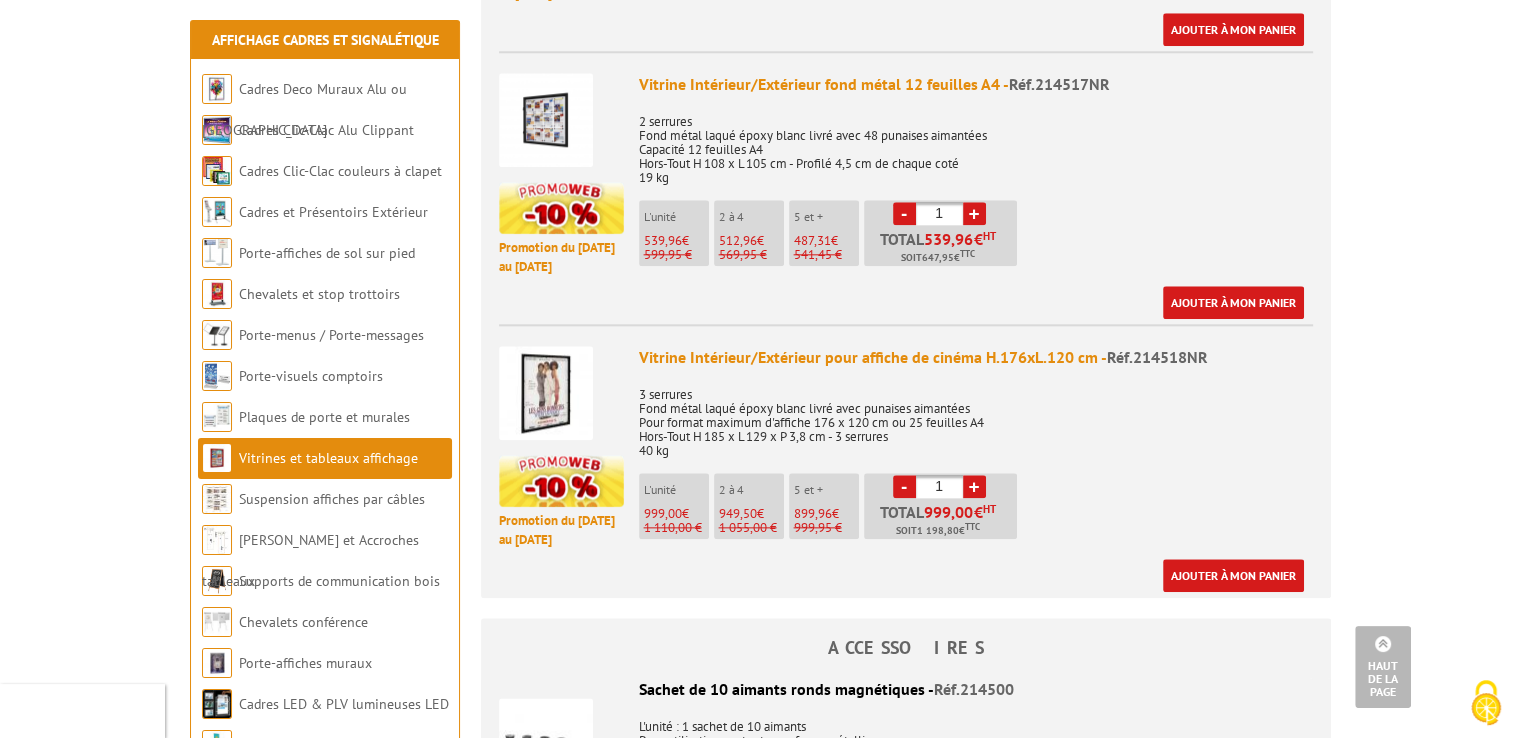 click on "L'unité" at bounding box center [676, 490] 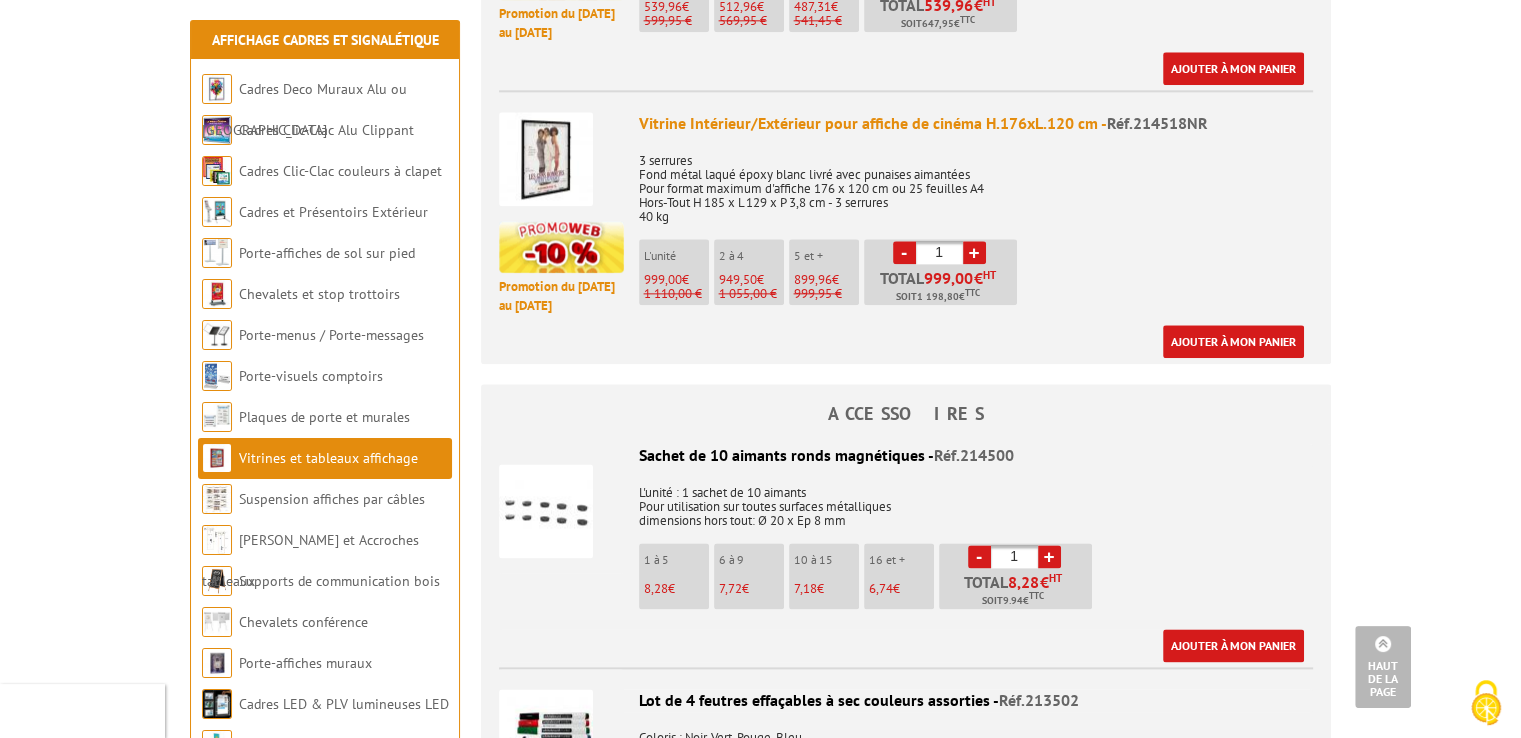scroll, scrollTop: 2400, scrollLeft: 0, axis: vertical 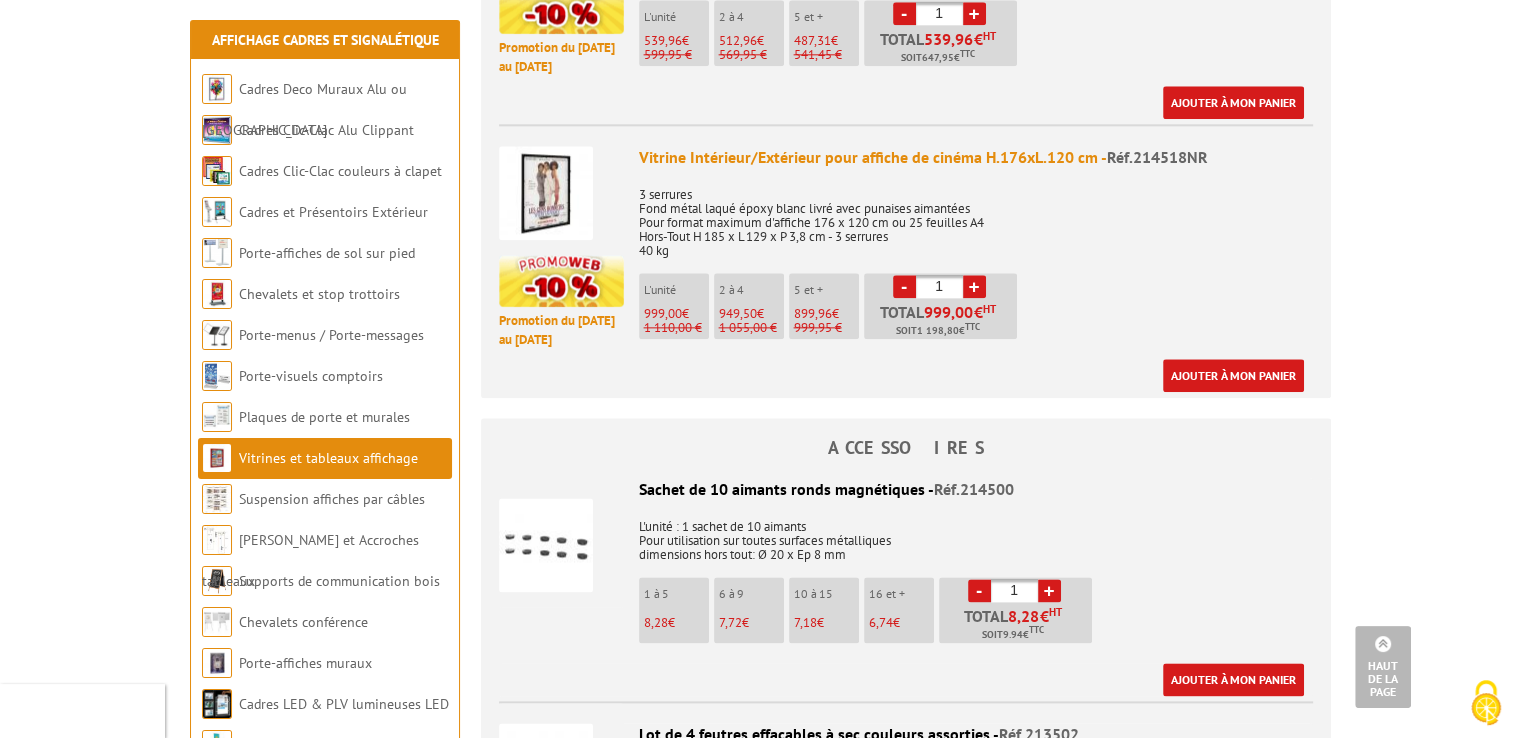 click at bounding box center [546, 193] 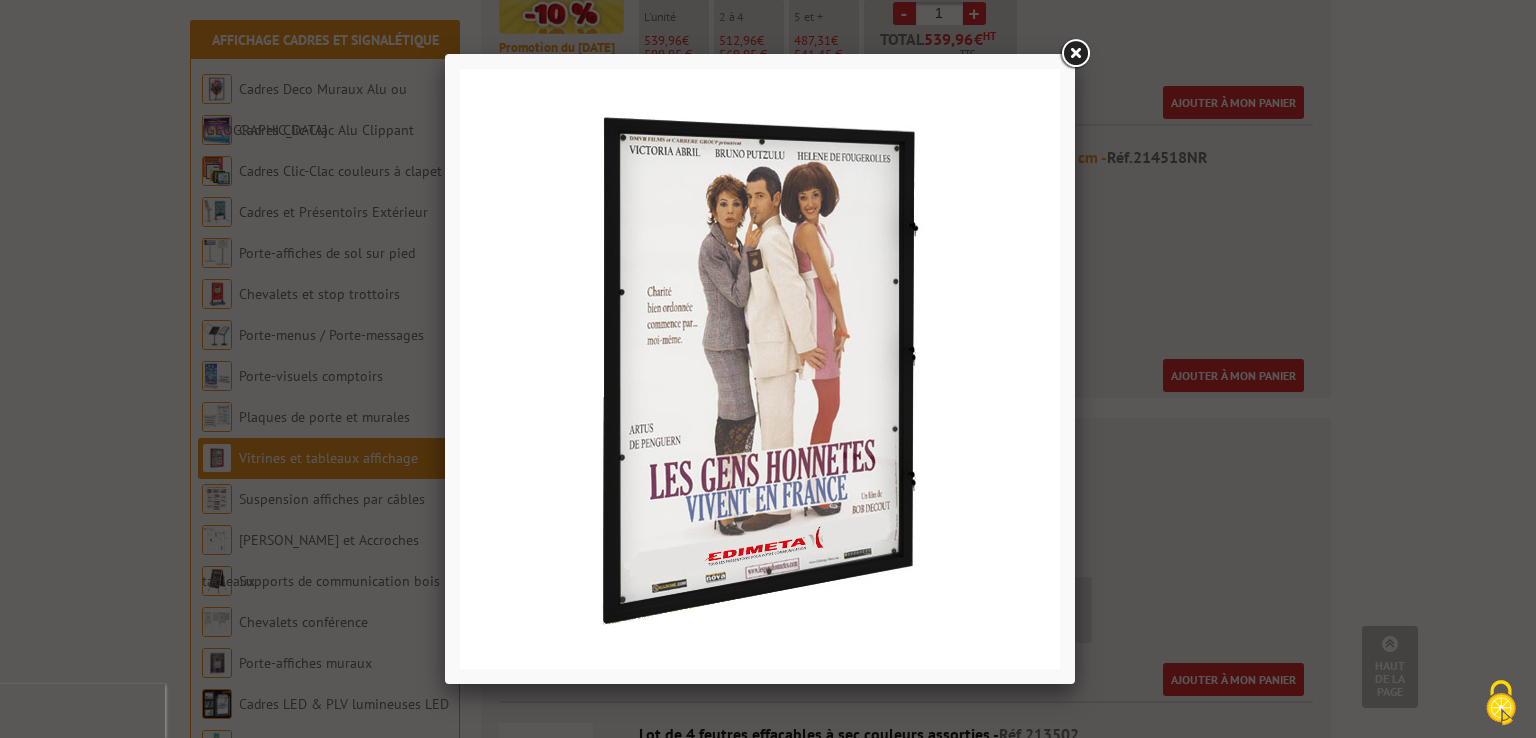 click at bounding box center [1075, 54] 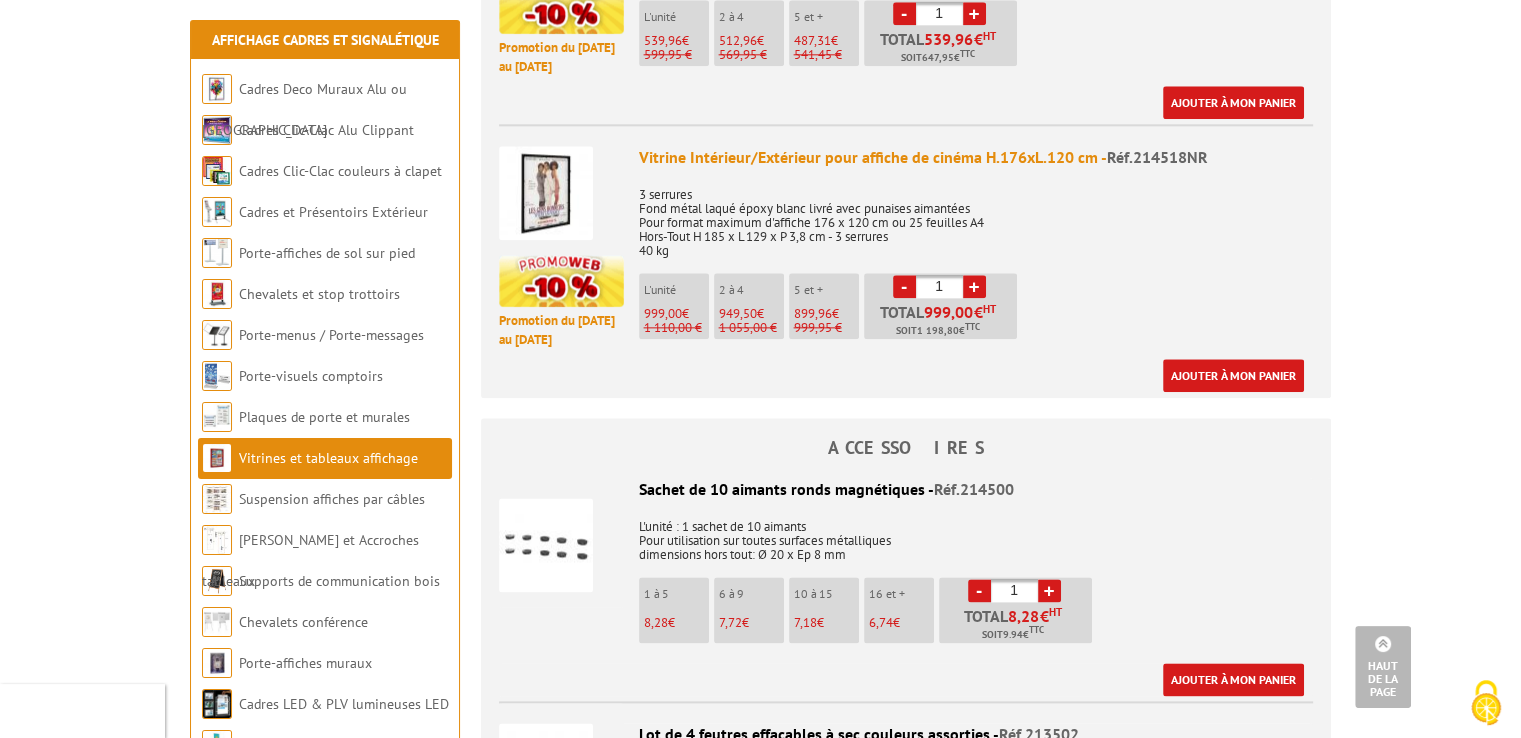 click at bounding box center (546, 193) 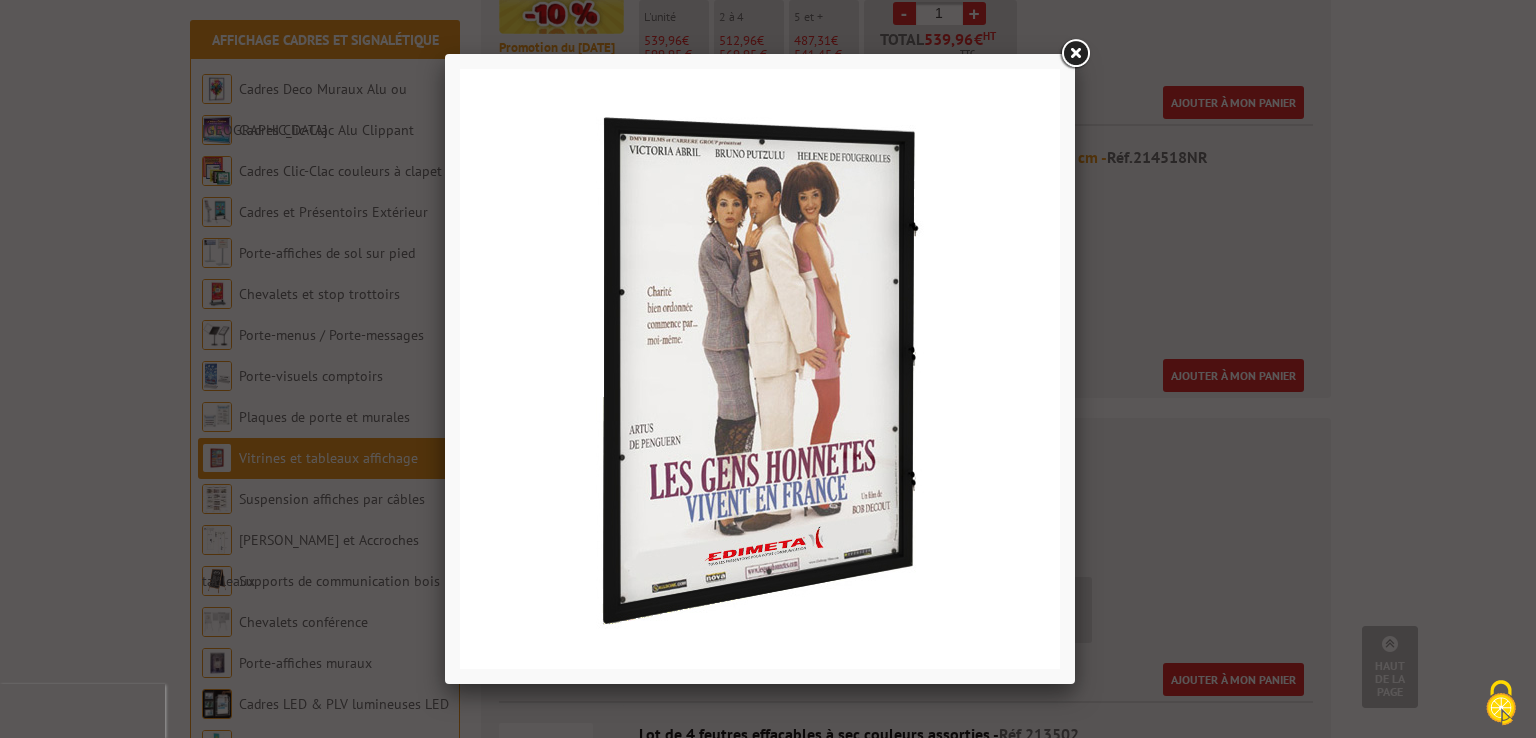 click at bounding box center [768, 369] 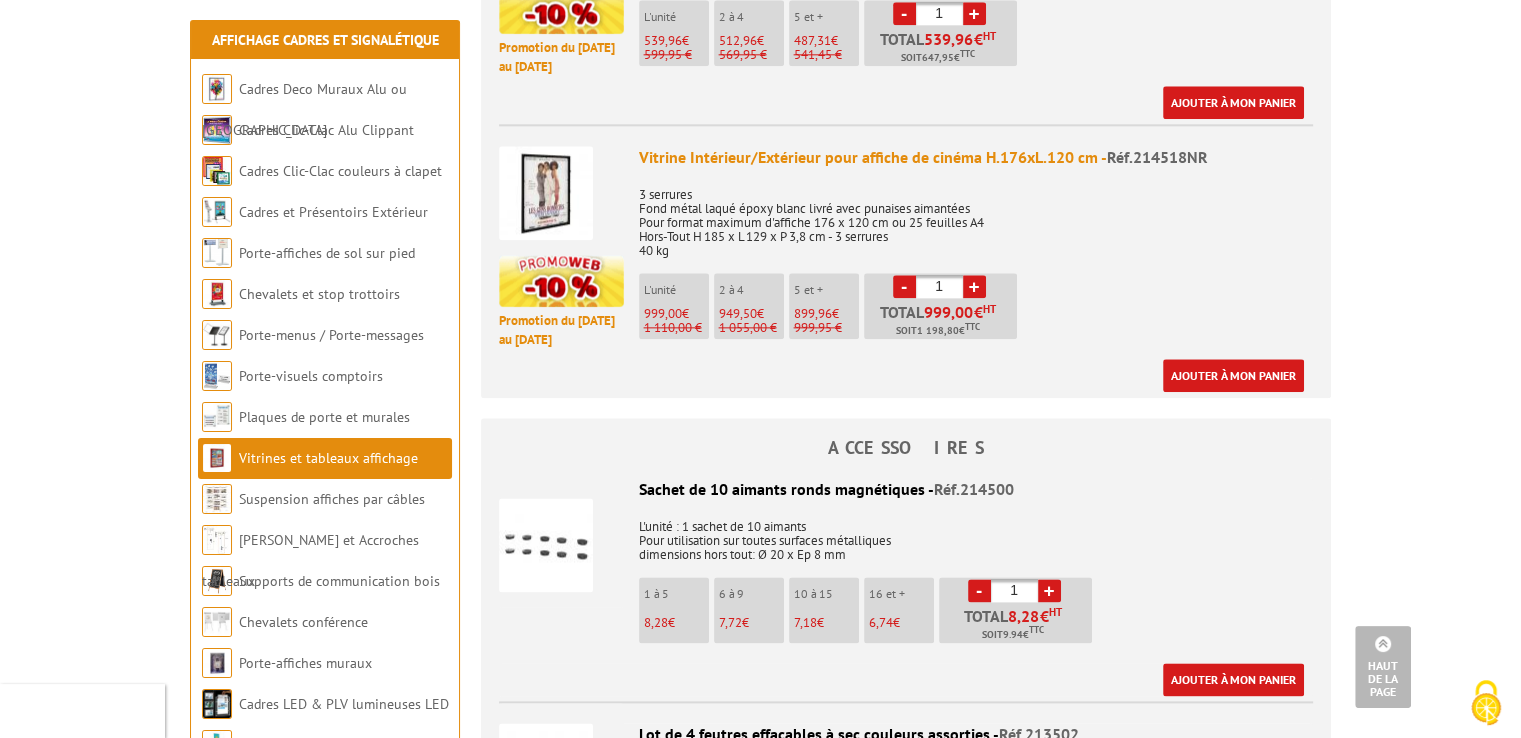 click on "Vitrine Intérieur/Extérieur pour affiche de cinéma H.176xL.120 cm -  Réf.214518NR" at bounding box center (976, 157) 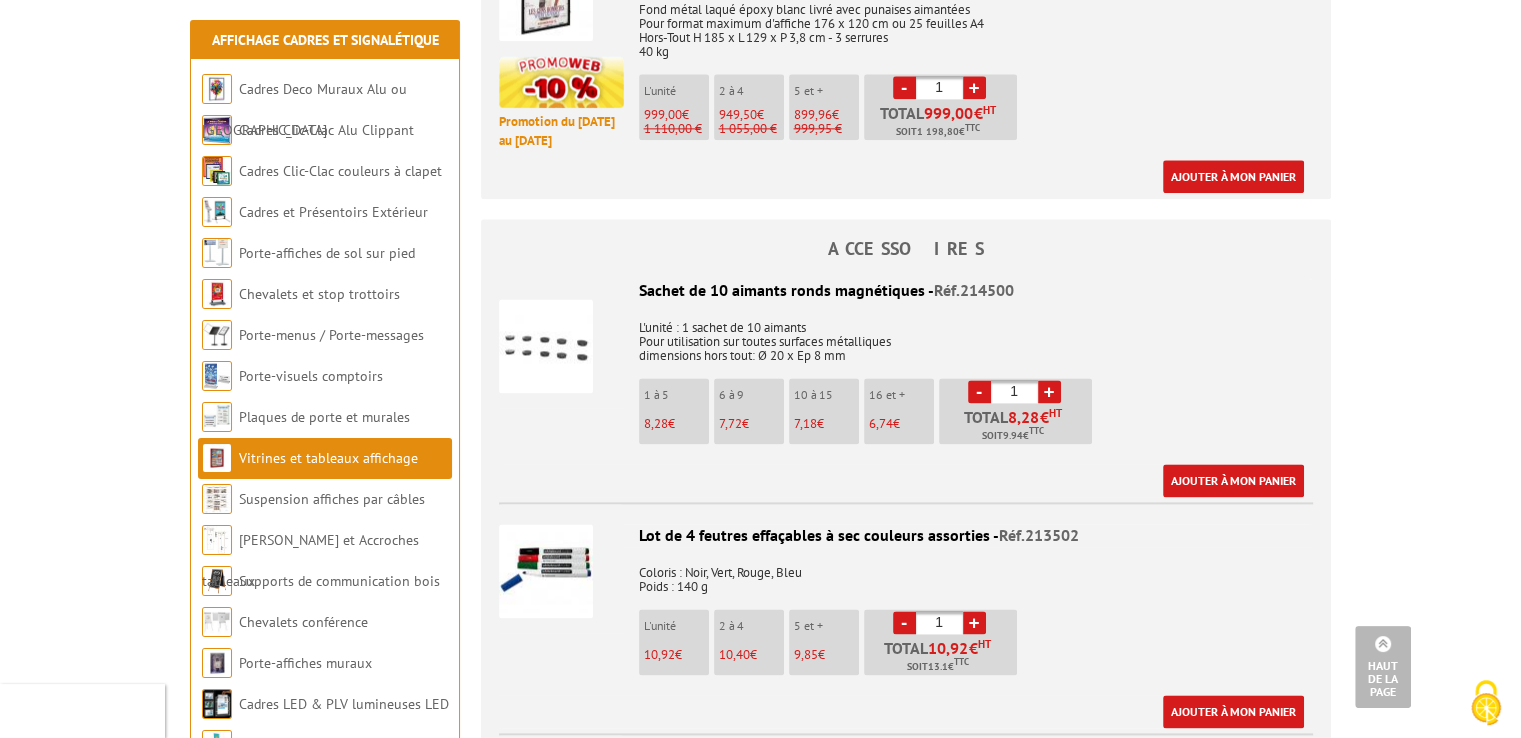 scroll, scrollTop: 2700, scrollLeft: 0, axis: vertical 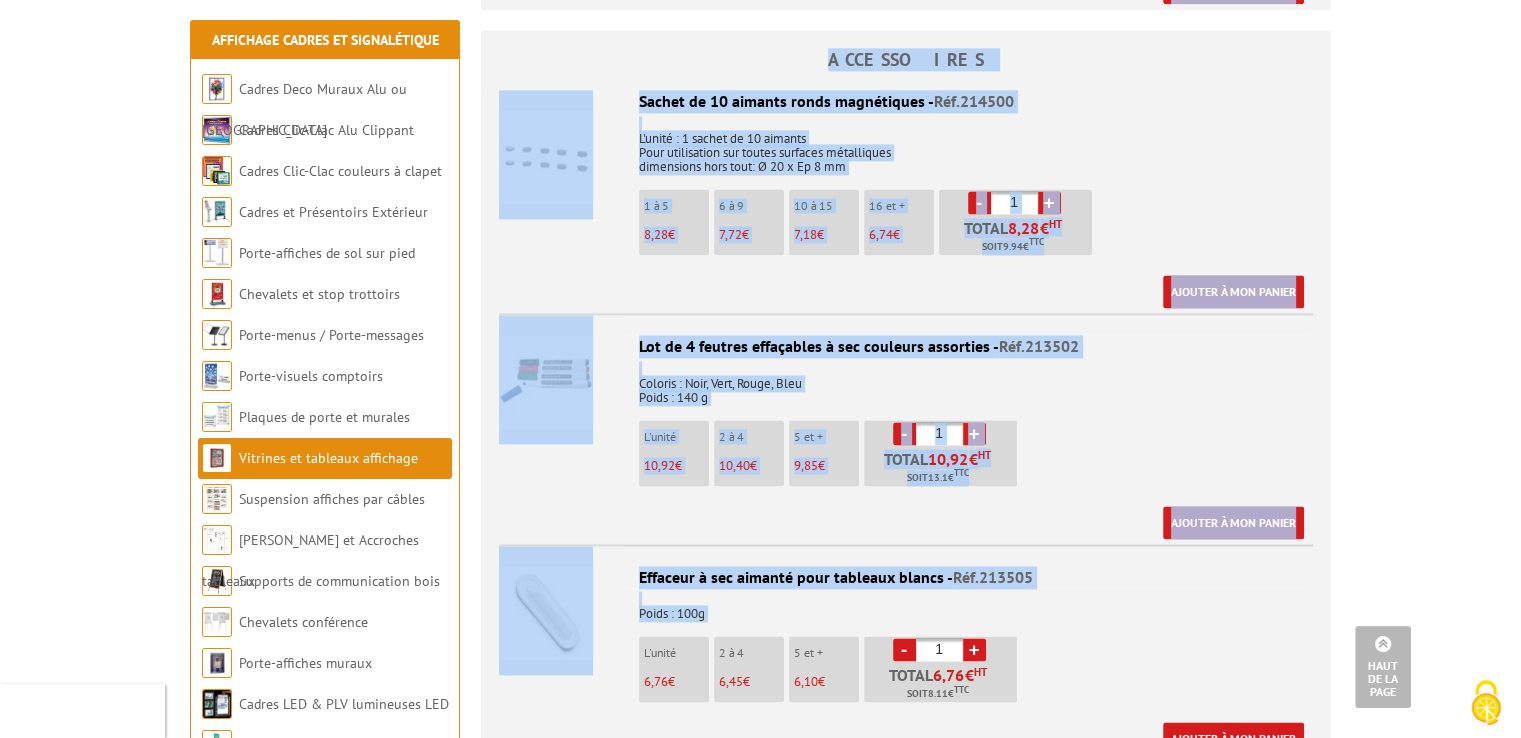 click on "Nos équipes sont à votre service du [DATE] au [DATE] de 8h30 à 12h30 et de 13h30 à 17h30    01 46 81 33 03
Catalogue gratuit  |
Commande rapide
Je me connecte
Nouveau client ? Inscrivez-vous
0
Mon panier
0,00
€ HT
rechercher" at bounding box center [760, -112] 